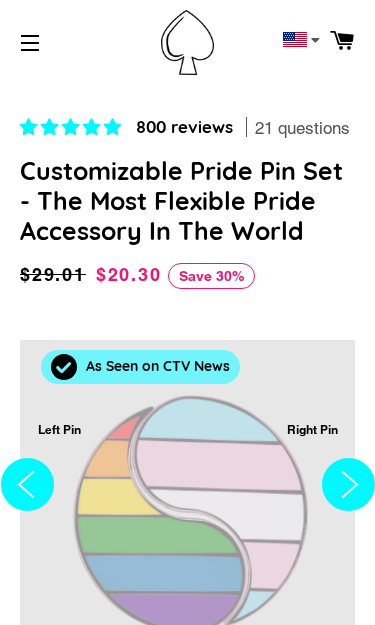 select on "**********" 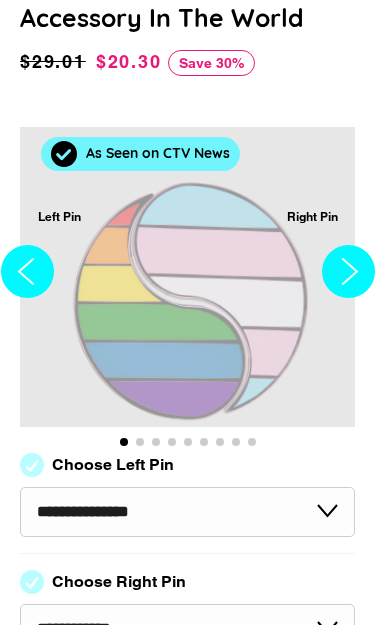 scroll, scrollTop: 270, scrollLeft: 0, axis: vertical 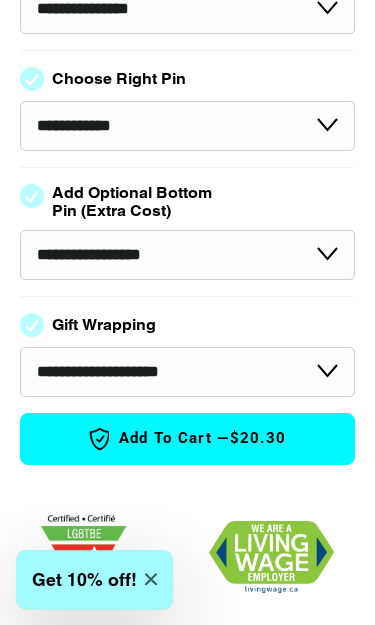 click on "**********" at bounding box center [187, 255] 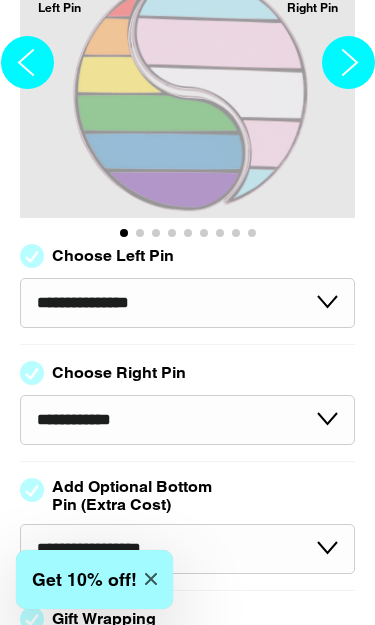 scroll, scrollTop: 488, scrollLeft: 0, axis: vertical 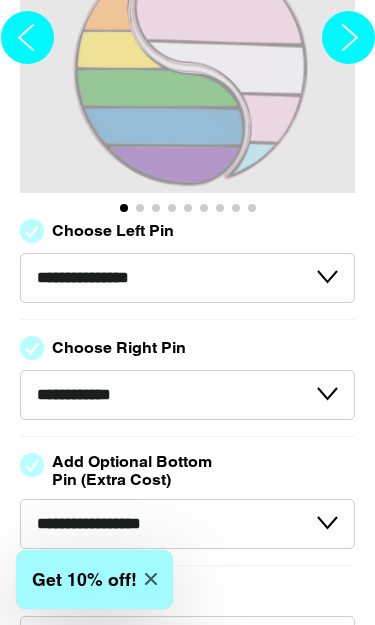 click on "**********" at bounding box center (187, 524) 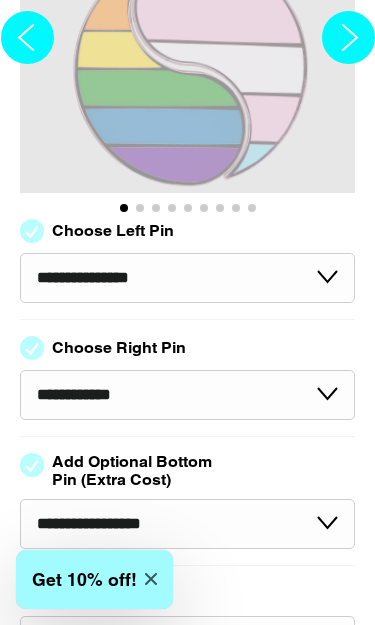 click on "**********" at bounding box center (187, 278) 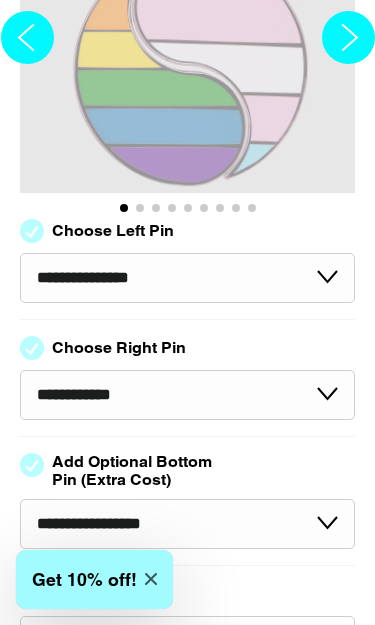 click on "**********" at bounding box center [187, 278] 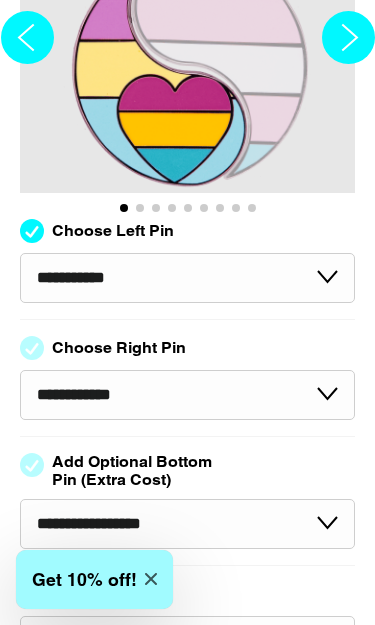 click on "**********" at bounding box center (187, 278) 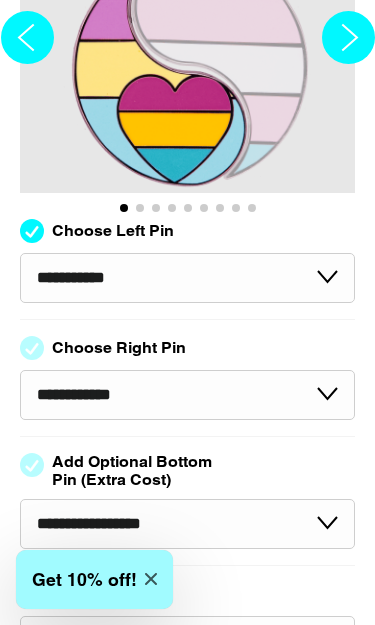 click on "**********" at bounding box center (187, 278) 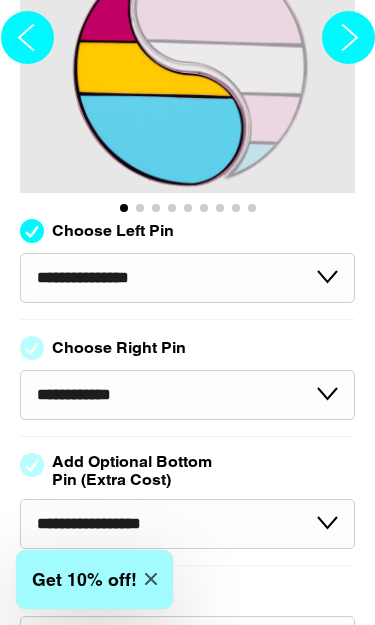 click on "**********" at bounding box center [187, 395] 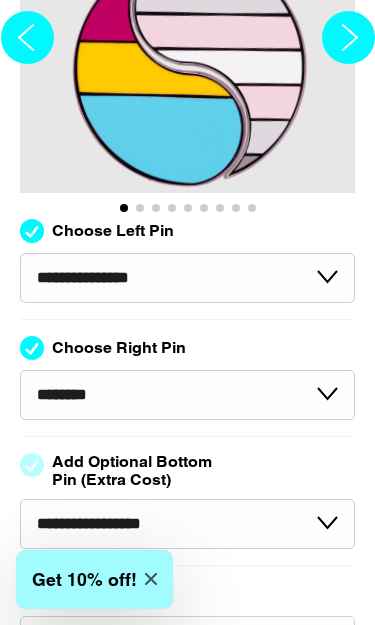 click on "**********" at bounding box center [187, 395] 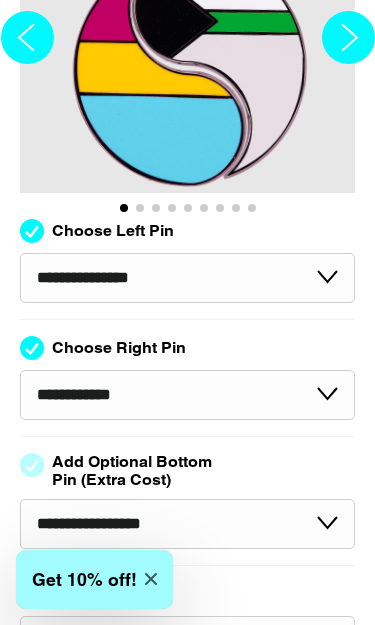 click on "**********" at bounding box center (187, 524) 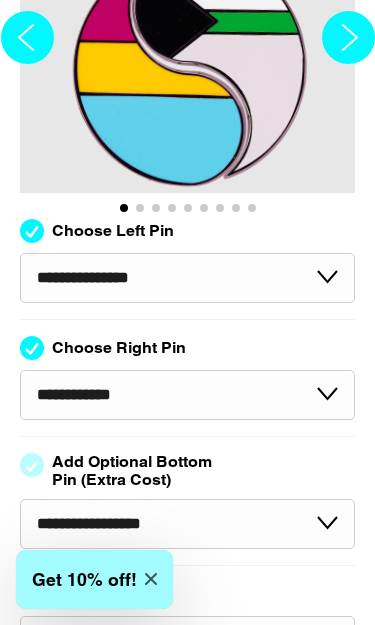 click on "**********" at bounding box center (187, 524) 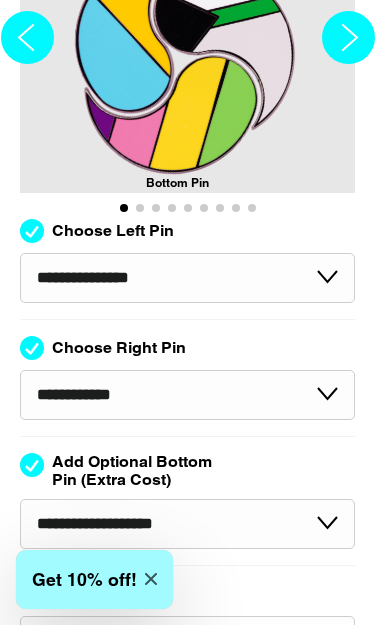 click on "**********" at bounding box center [187, 524] 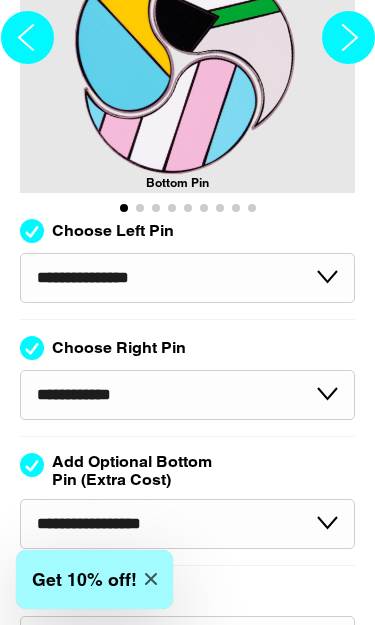 click on "**********" at bounding box center [187, 524] 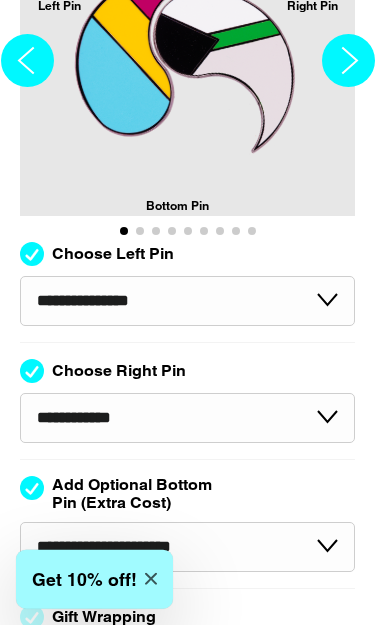 scroll, scrollTop: 466, scrollLeft: 0, axis: vertical 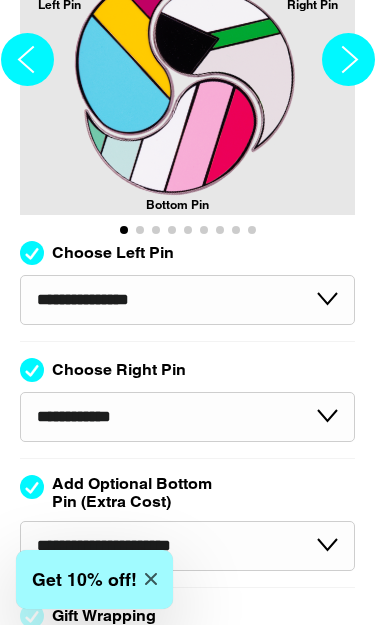 click on "**********" at bounding box center [187, 546] 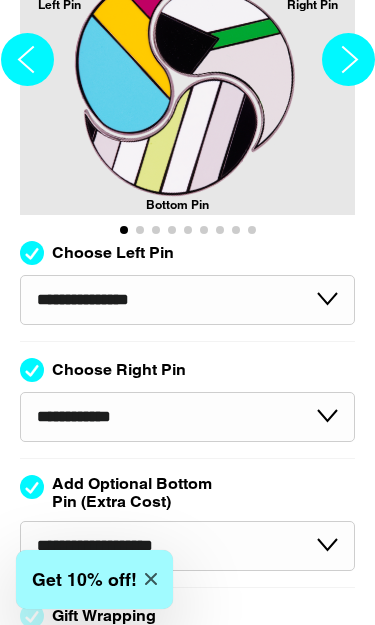 click on "**********" at bounding box center [187, 546] 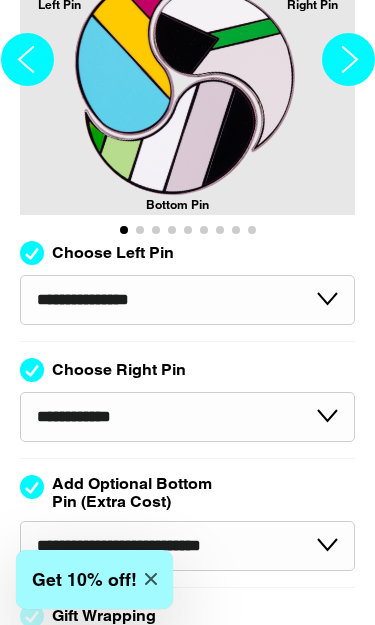 click on "**********" at bounding box center [187, 546] 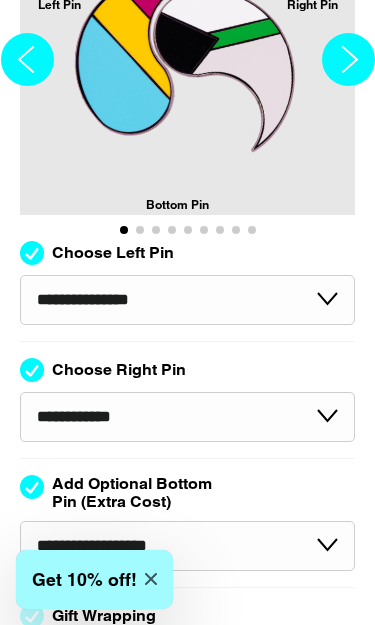 click at bounding box center (167, 133) 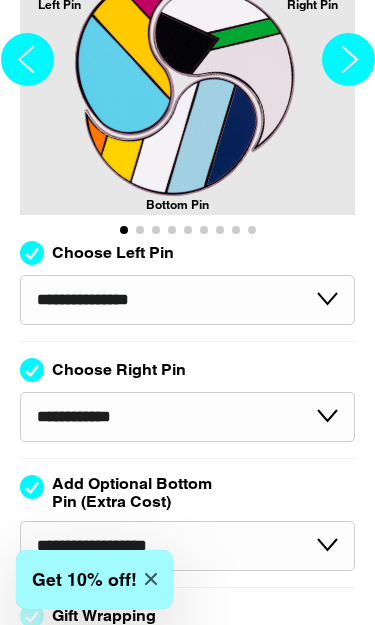 click on "**********" at bounding box center (187, 546) 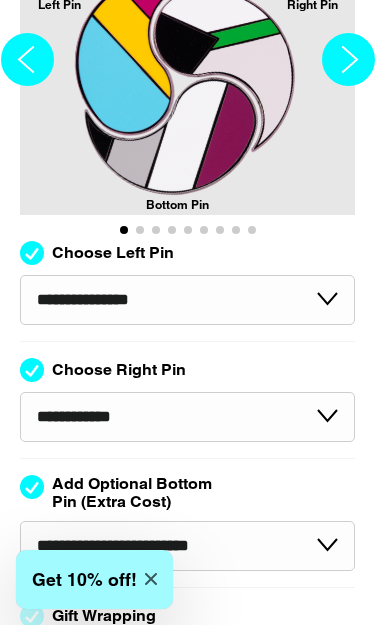 click on "**********" at bounding box center (187, 546) 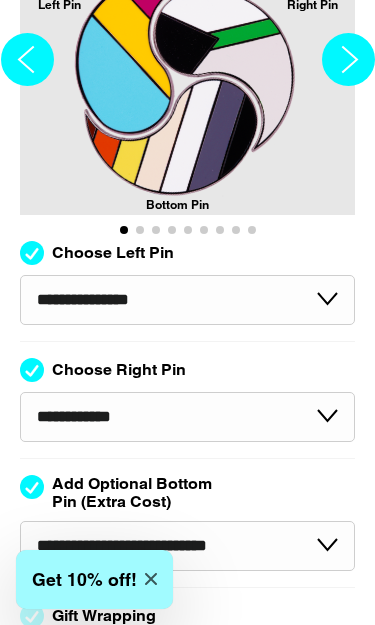 click on "**********" at bounding box center (187, 546) 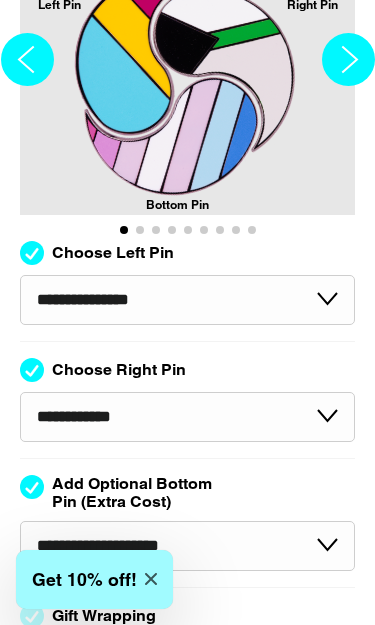 click on "**********" at bounding box center (187, 546) 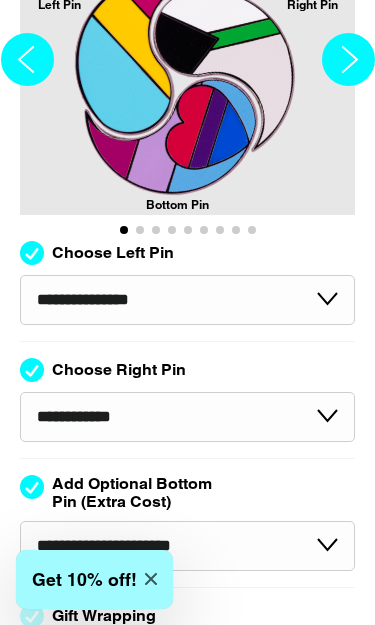 click on "**********" at bounding box center (187, 546) 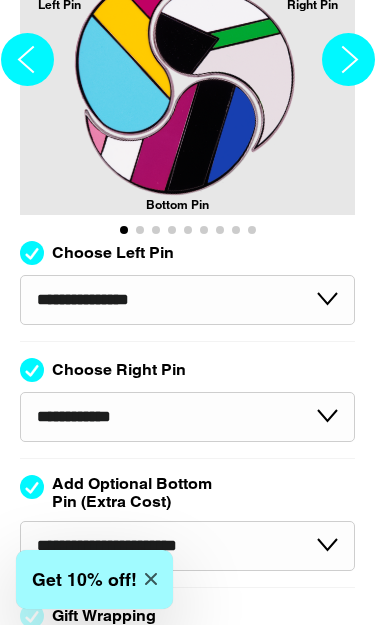 click on "Choose Left Pin" at bounding box center [113, 253] 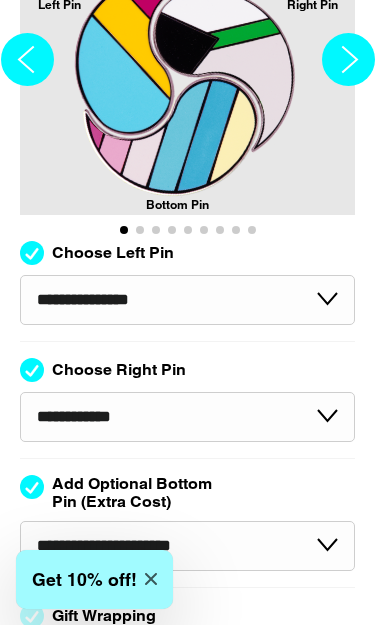 click on "**********" at bounding box center (187, 546) 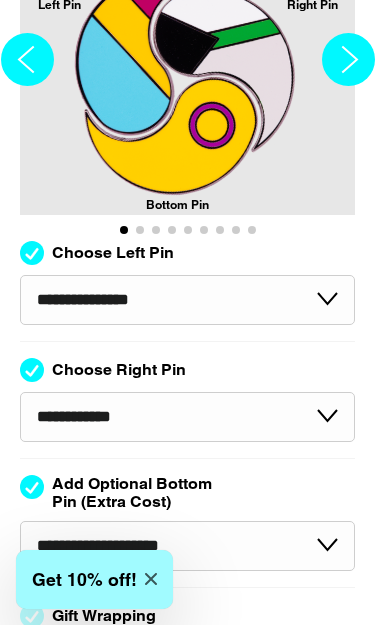 click on "**********" at bounding box center [187, 546] 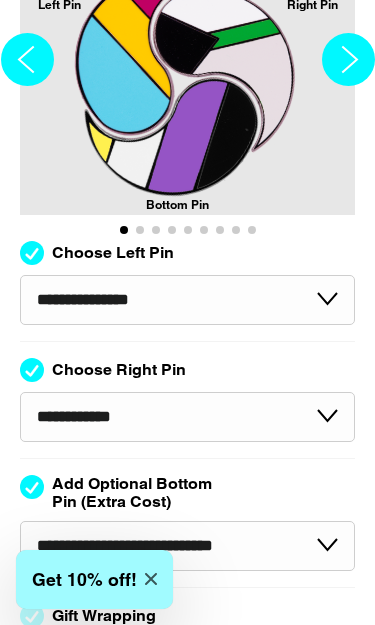click on "**********" at bounding box center [187, 522] 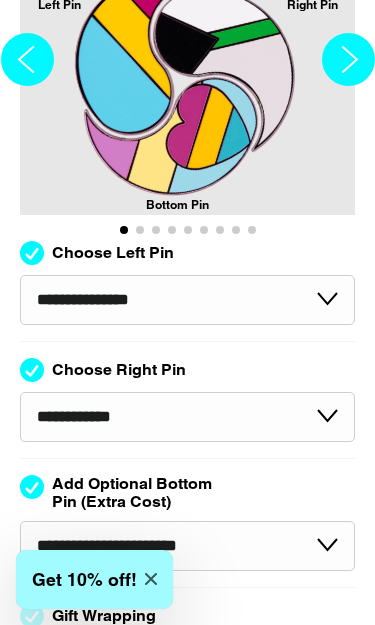 click on "Add Optional Bottom Pin (Extra Cost)" at bounding box center (136, 493) 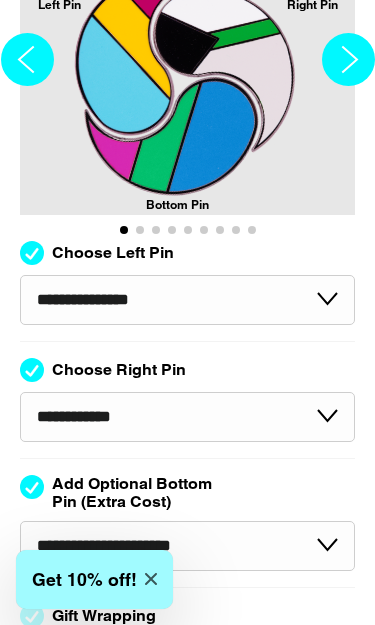 click on "**********" at bounding box center (187, 546) 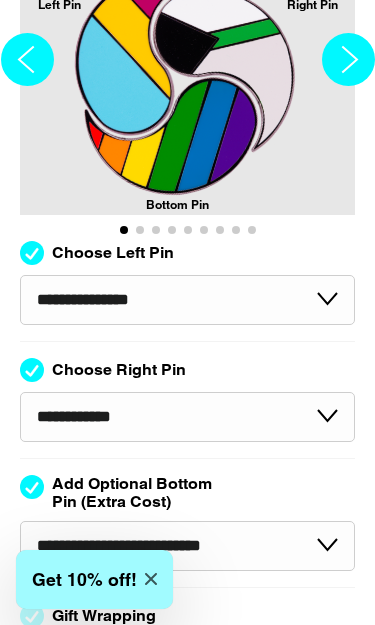 click on "**********" at bounding box center (187, 546) 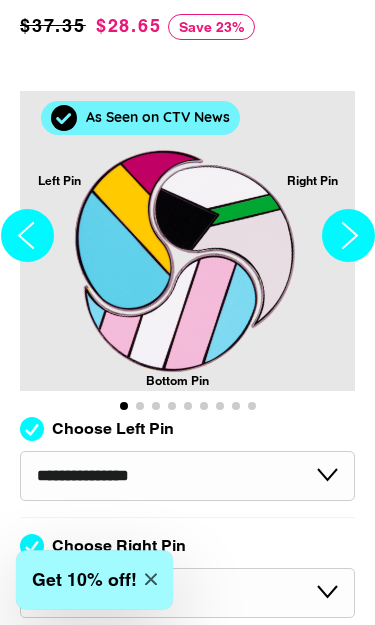 scroll, scrollTop: 392, scrollLeft: 0, axis: vertical 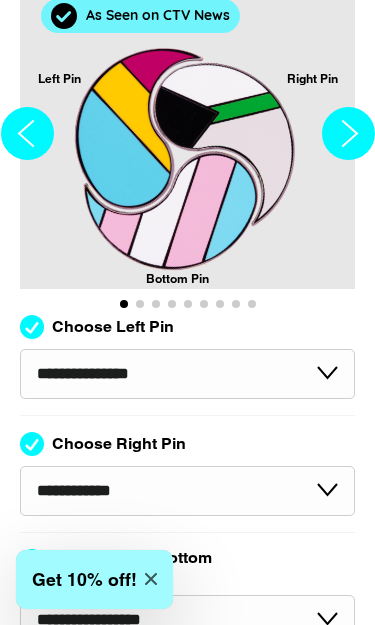 click on "**********" at bounding box center (187, 491) 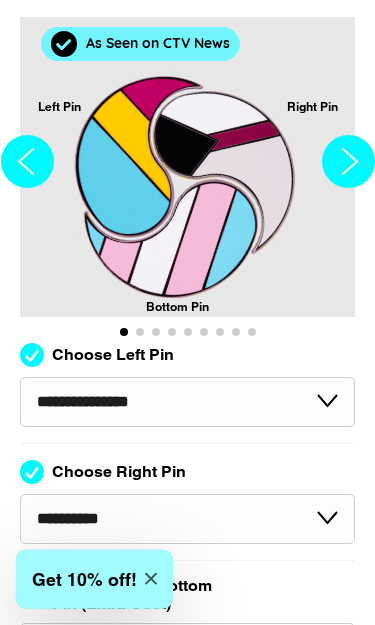click on "**********" at bounding box center (187, 402) 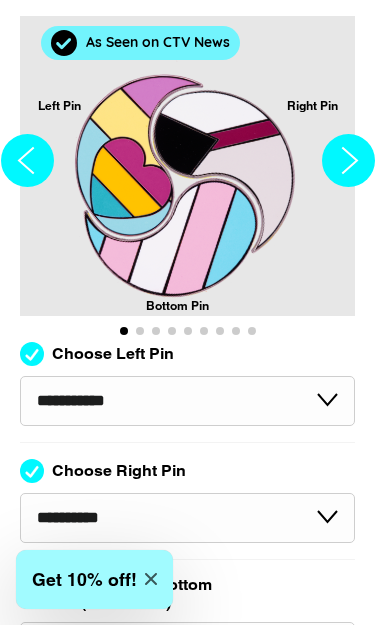 click on "**********" at bounding box center [187, 401] 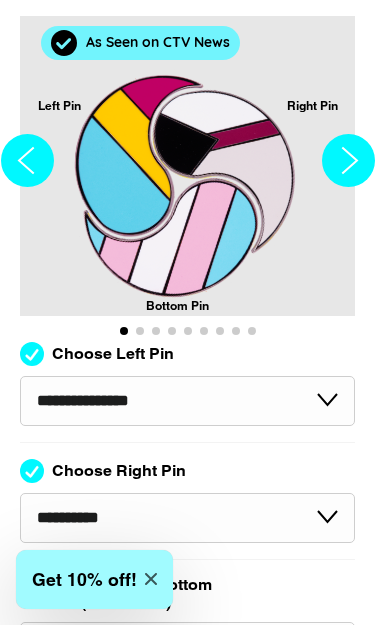 click on "**********" at bounding box center (187, 401) 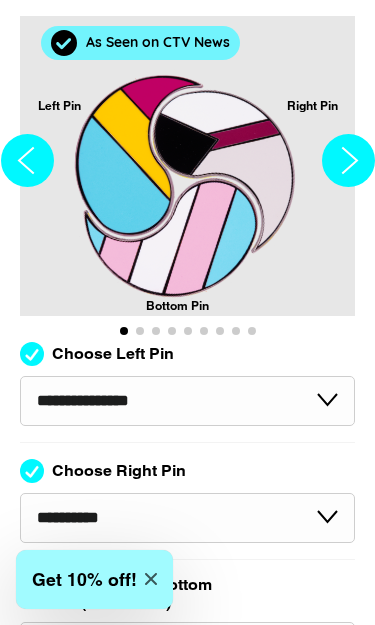 click on "**********" at bounding box center [187, 401] 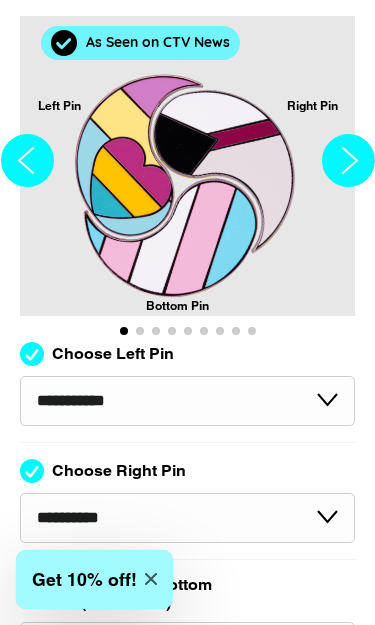 click on "**********" at bounding box center (187, 401) 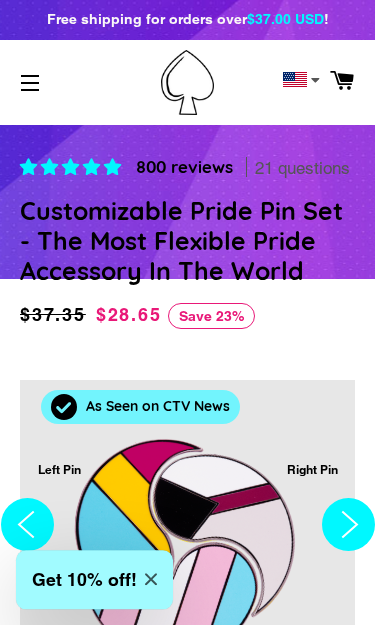 scroll, scrollTop: 0, scrollLeft: 0, axis: both 